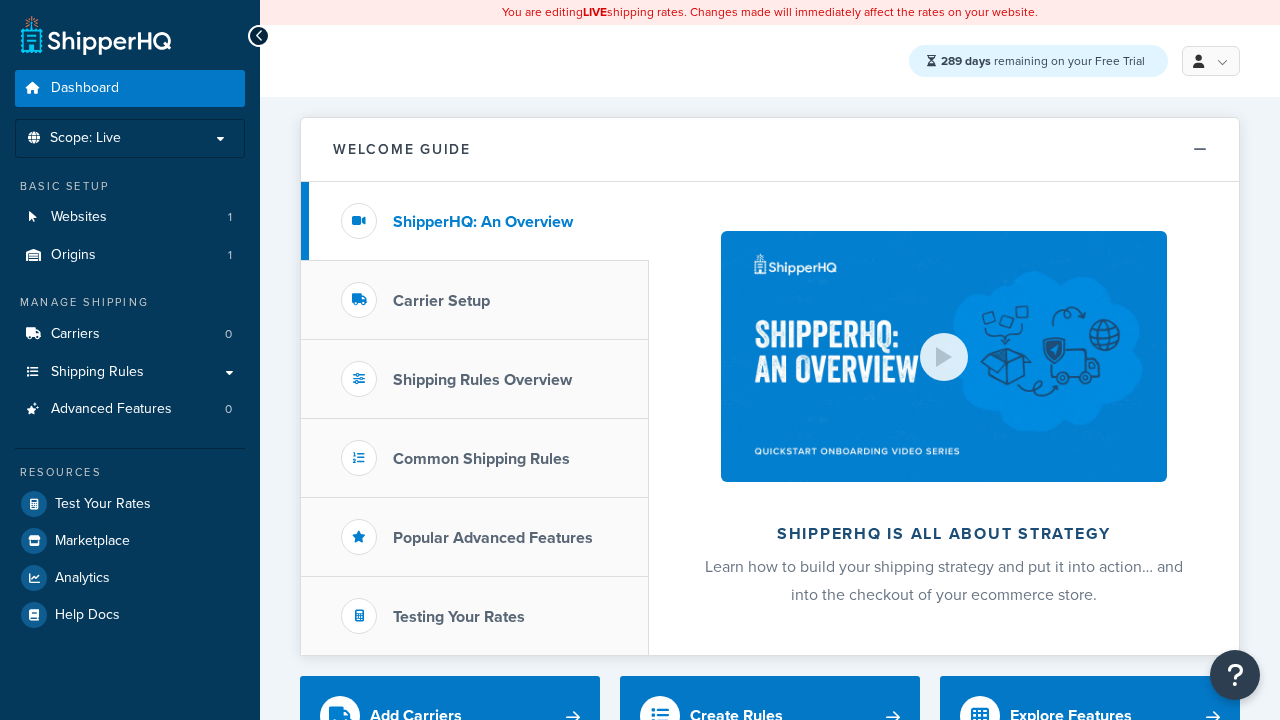 scroll, scrollTop: 0, scrollLeft: 0, axis: both 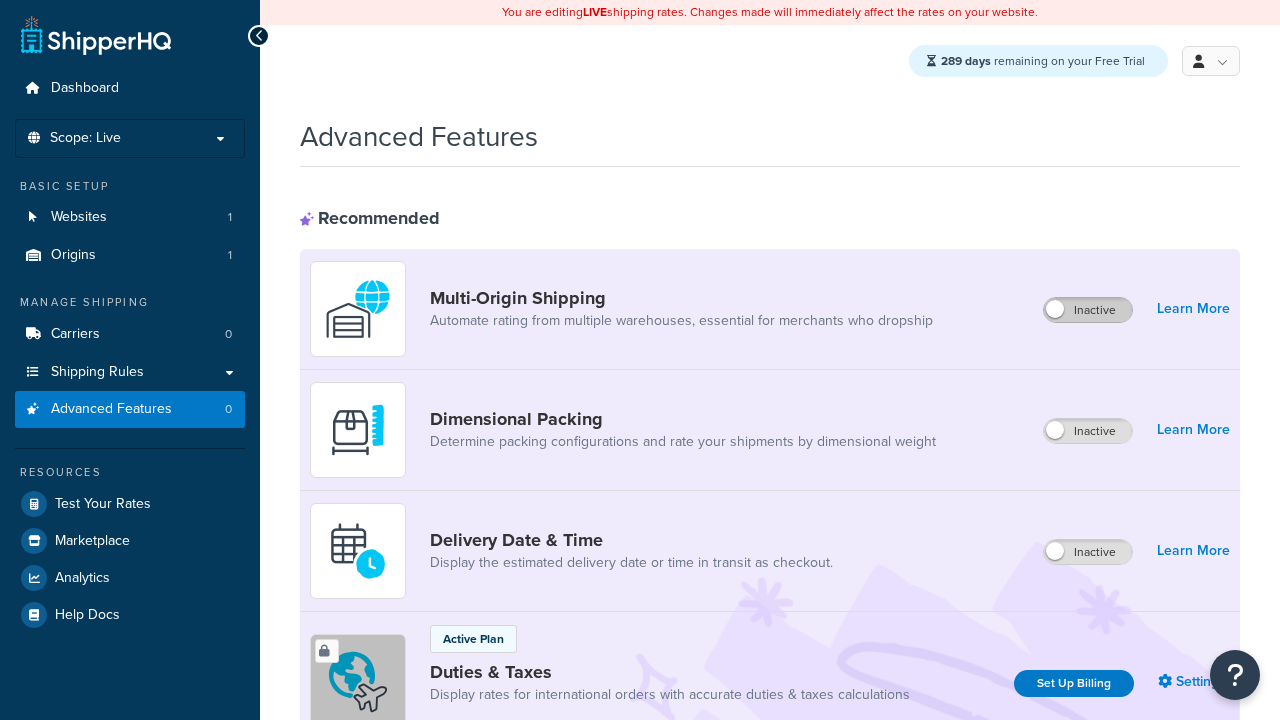 click on "Inactive" at bounding box center [1088, 310] 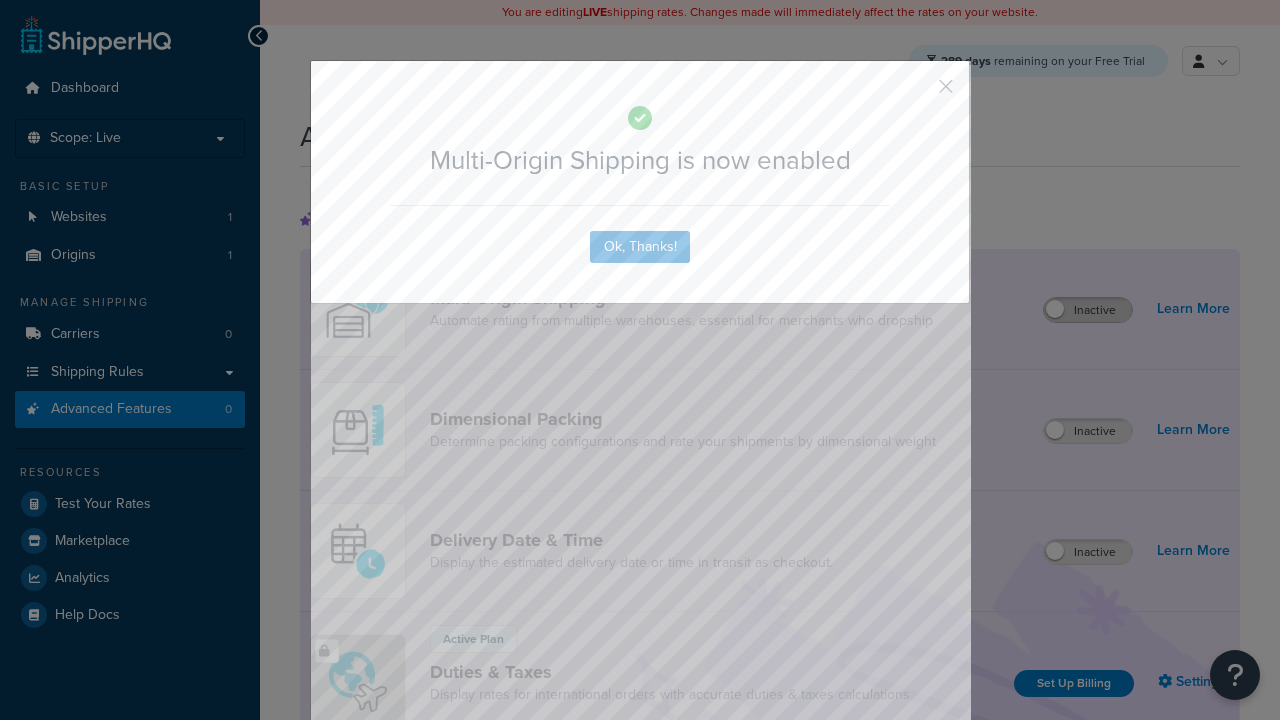 scroll, scrollTop: 0, scrollLeft: 0, axis: both 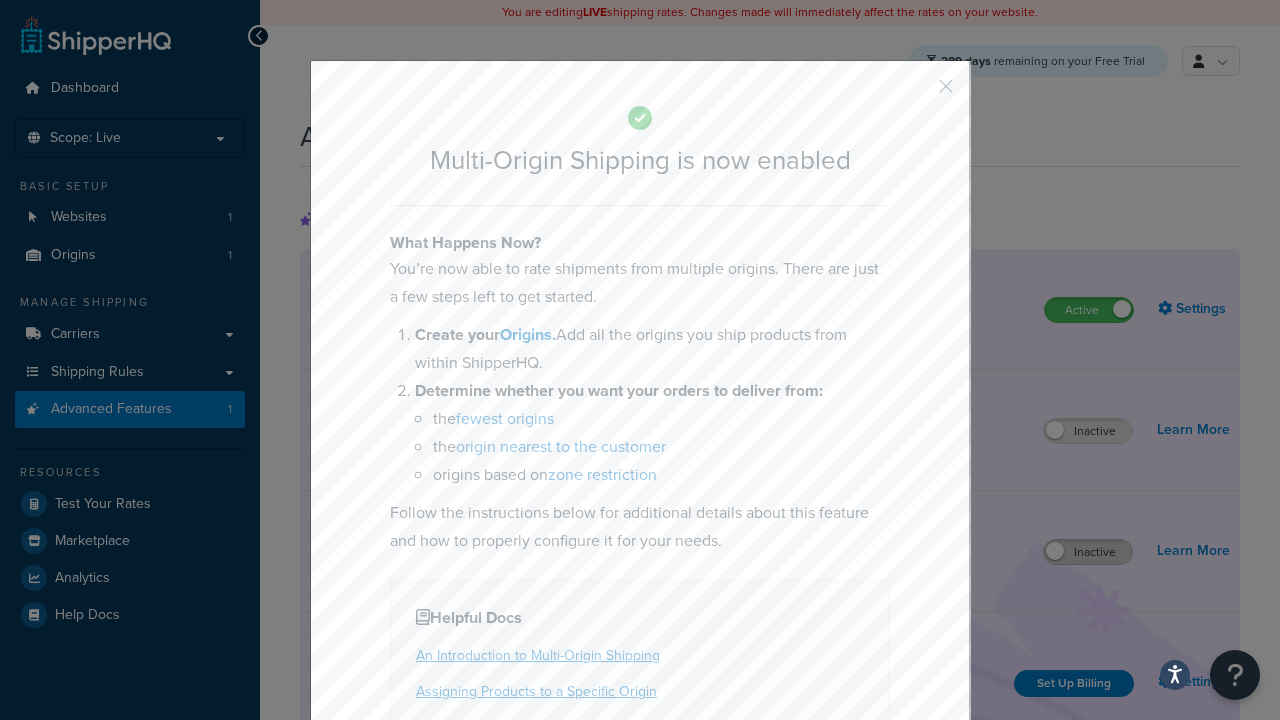 click at bounding box center (916, 93) 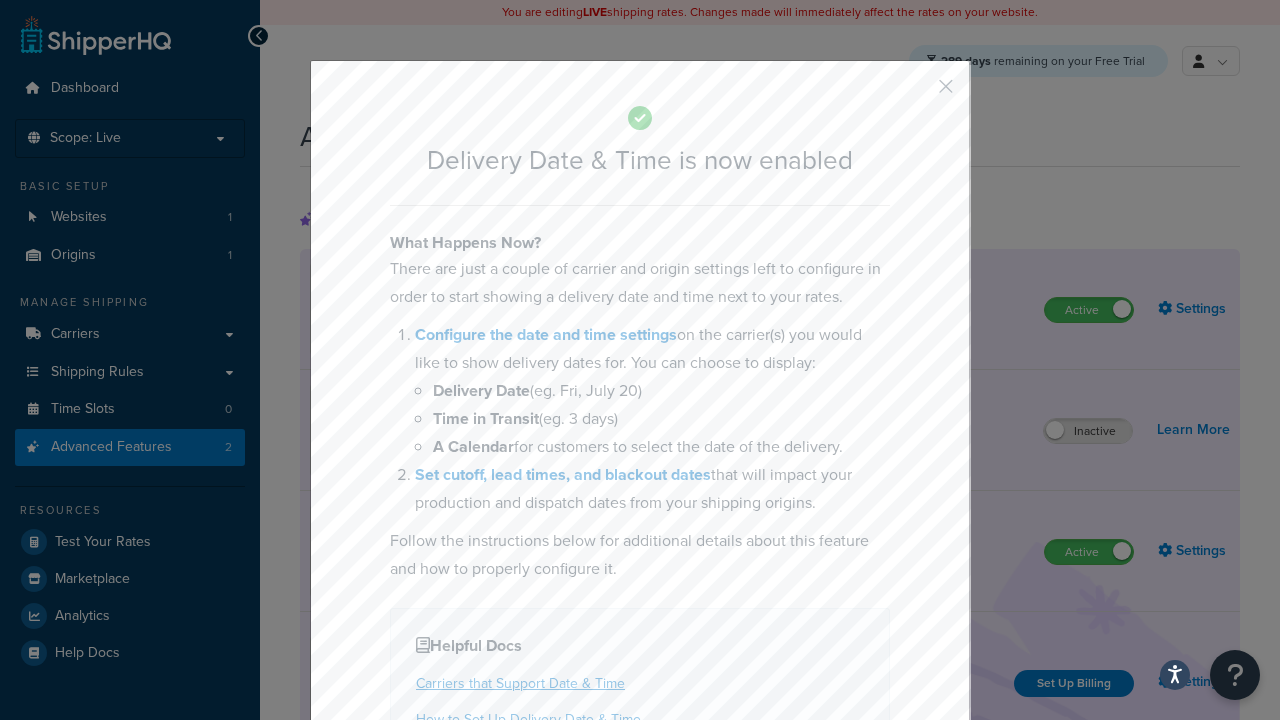 click at bounding box center [916, 93] 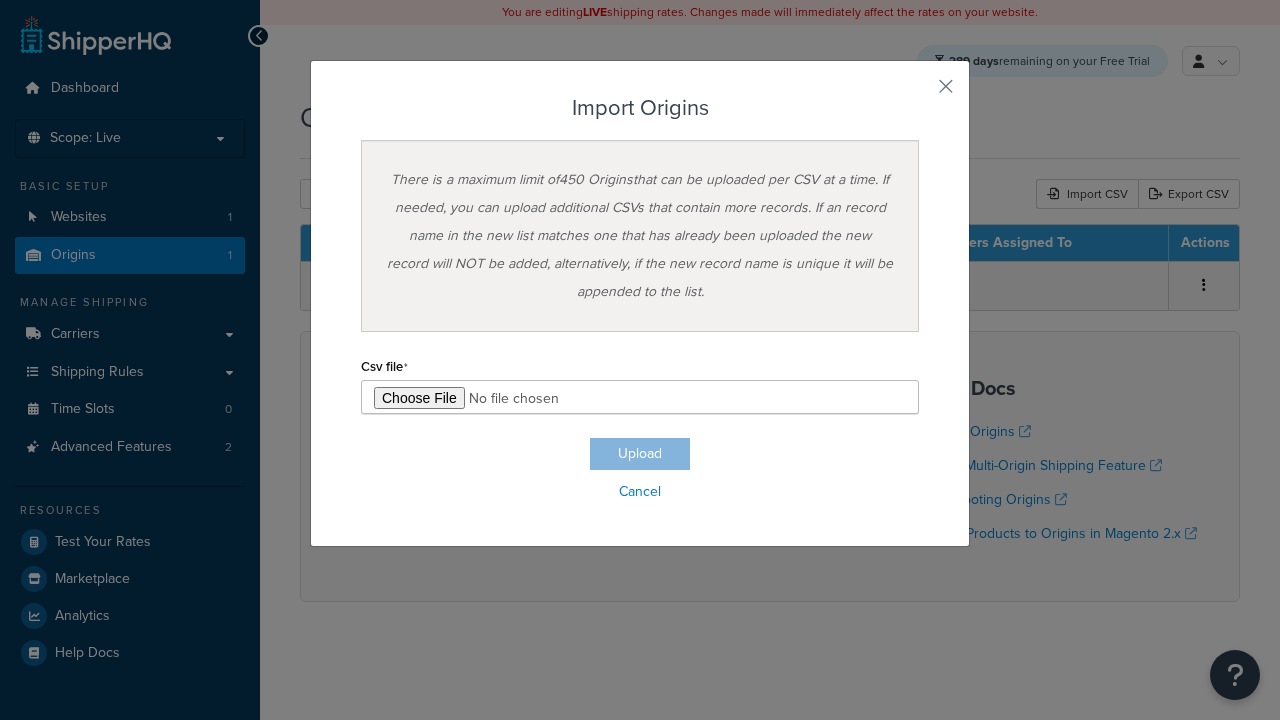 scroll, scrollTop: 0, scrollLeft: 0, axis: both 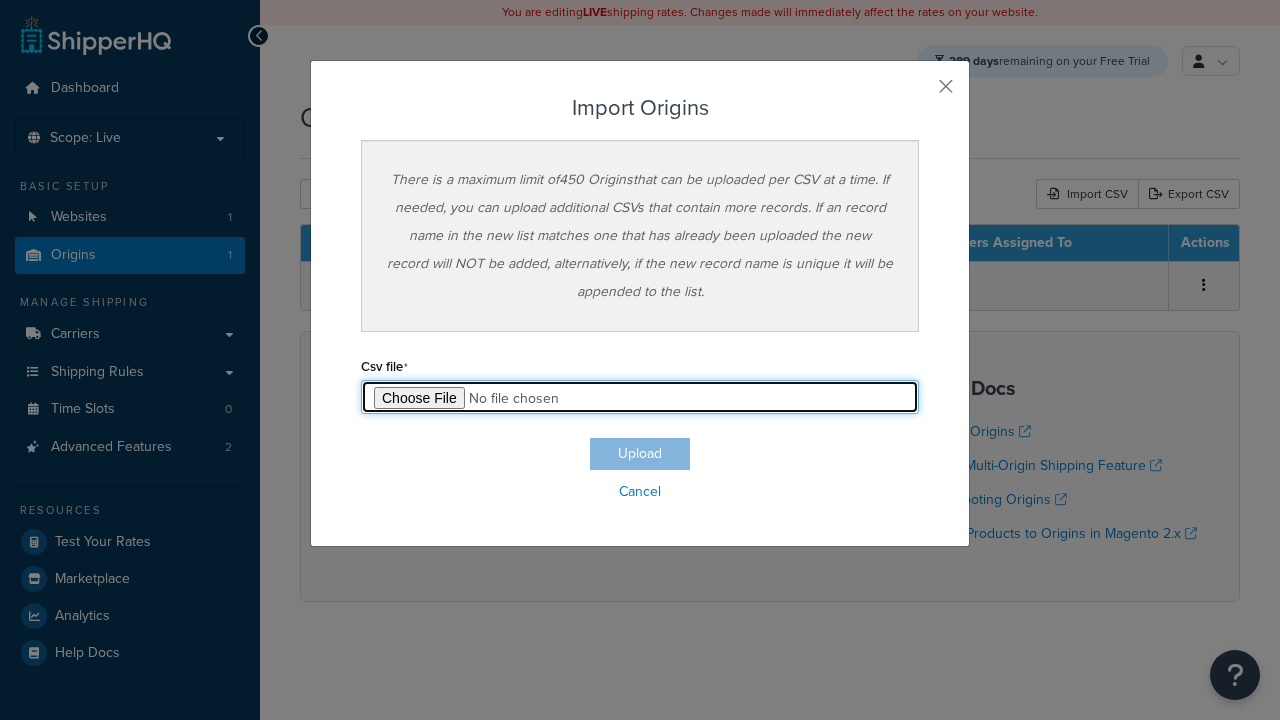 click at bounding box center [640, 397] 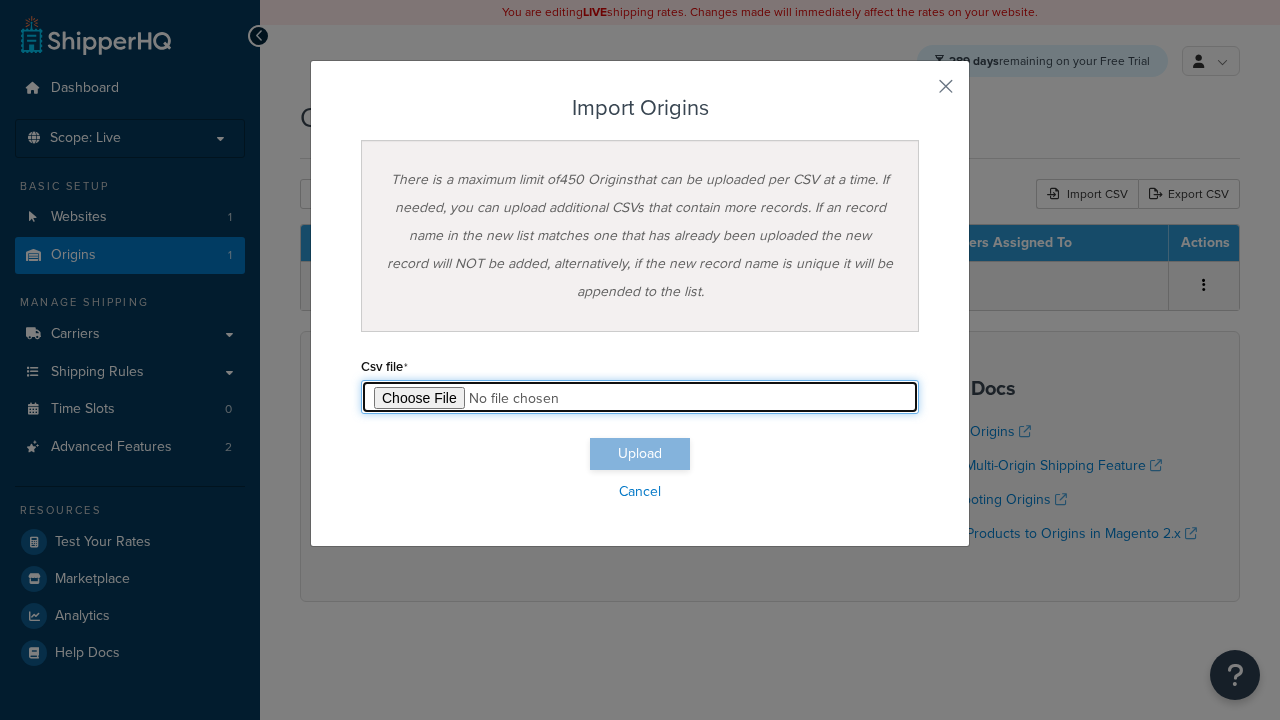 click on "Upload" at bounding box center (640, 454) 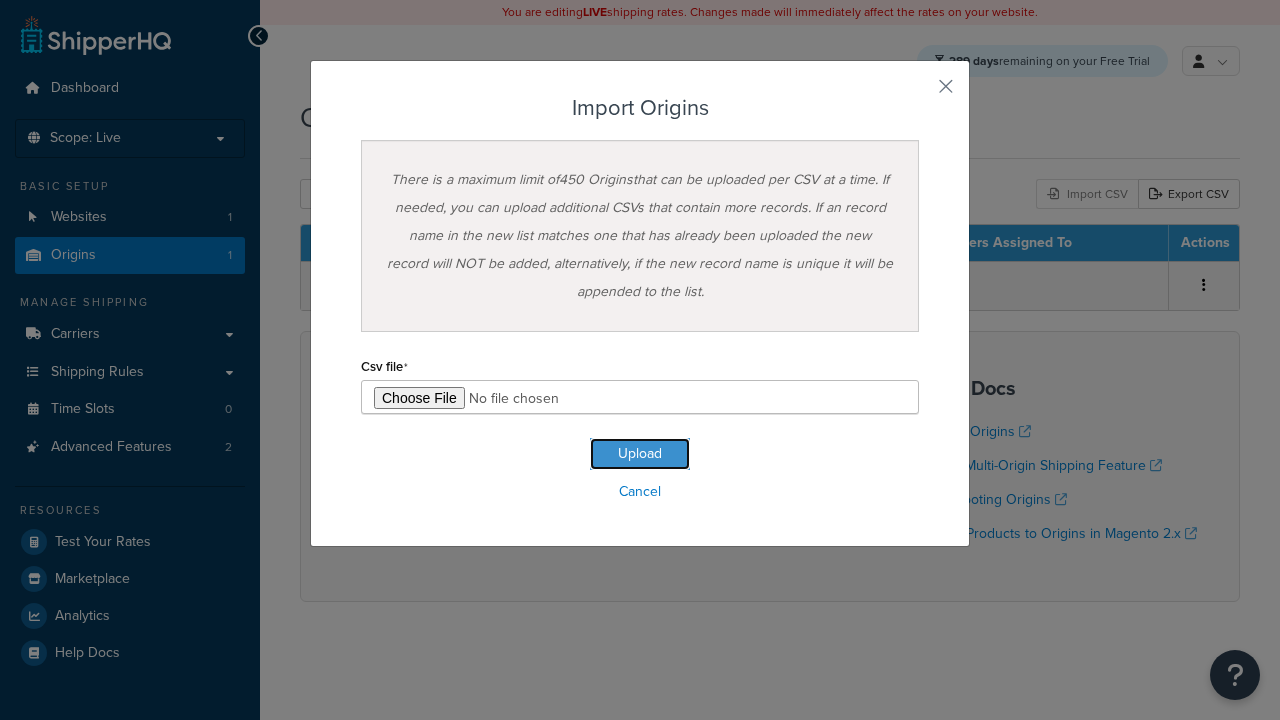 click on "Import Origins" at bounding box center [640, 108] 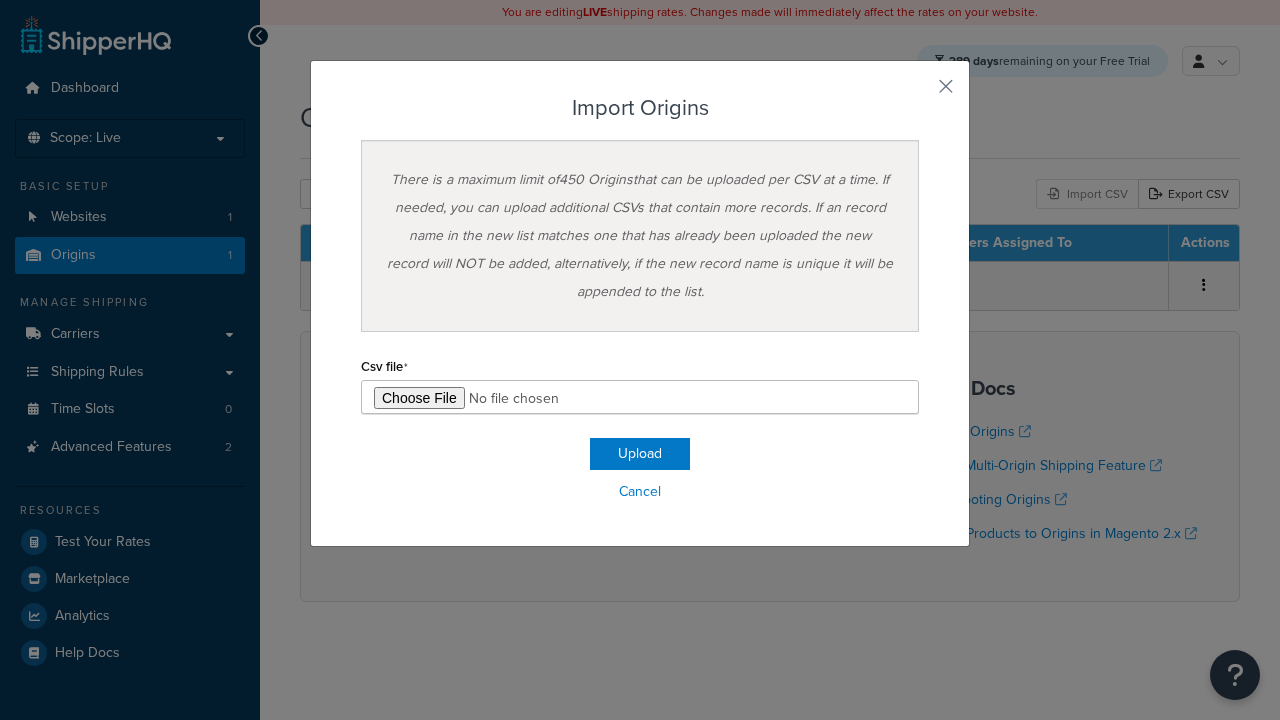 scroll, scrollTop: 0, scrollLeft: 0, axis: both 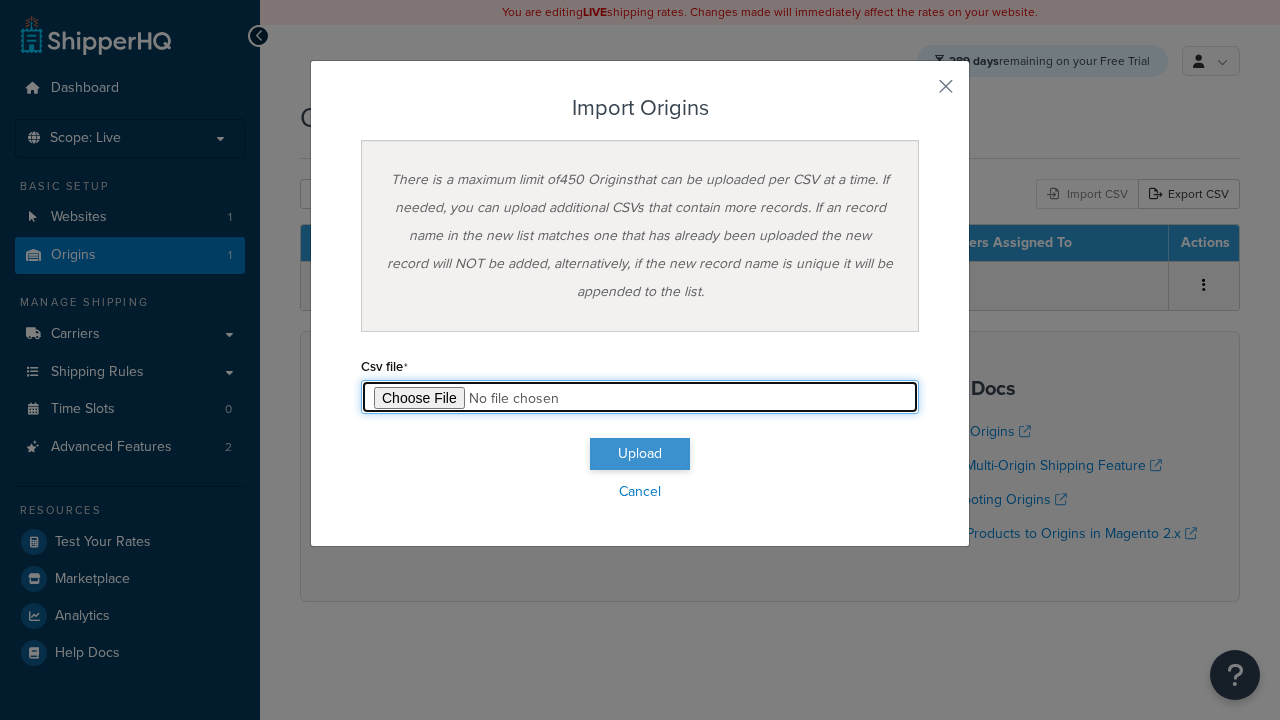 click at bounding box center [640, 397] 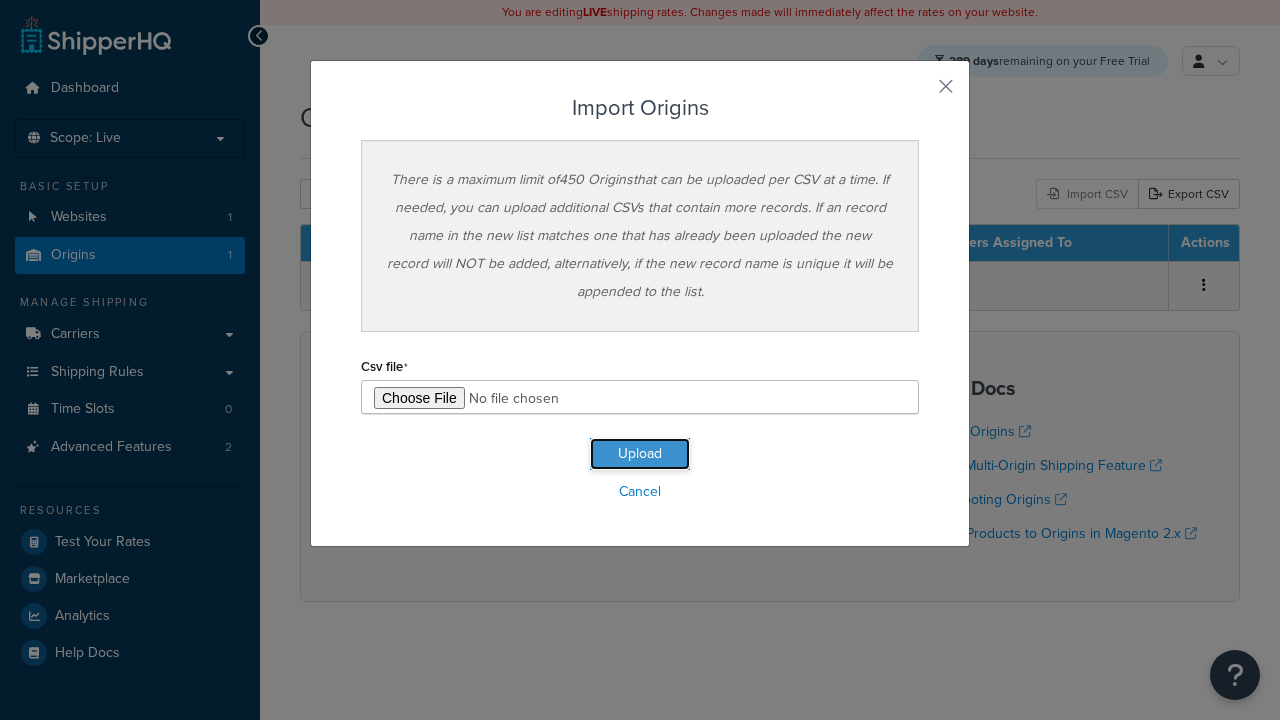 click on "Upload" at bounding box center (640, 454) 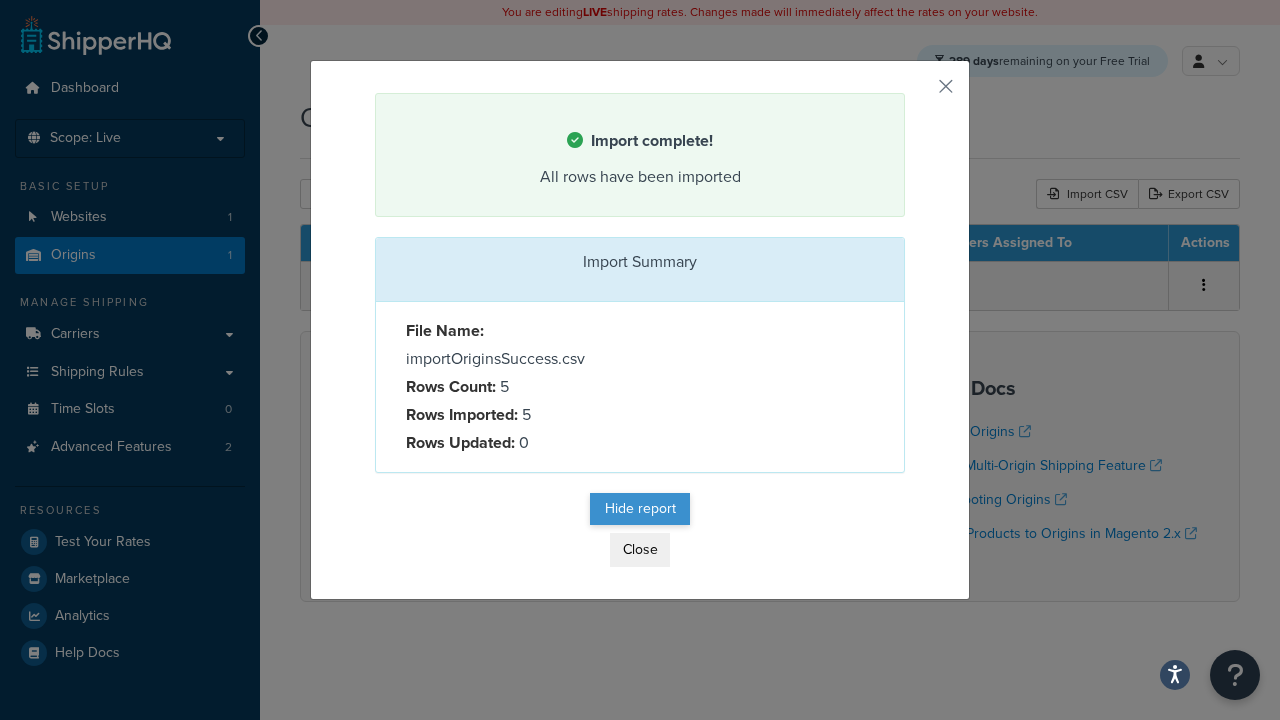 click on "Hide report" at bounding box center (640, 509) 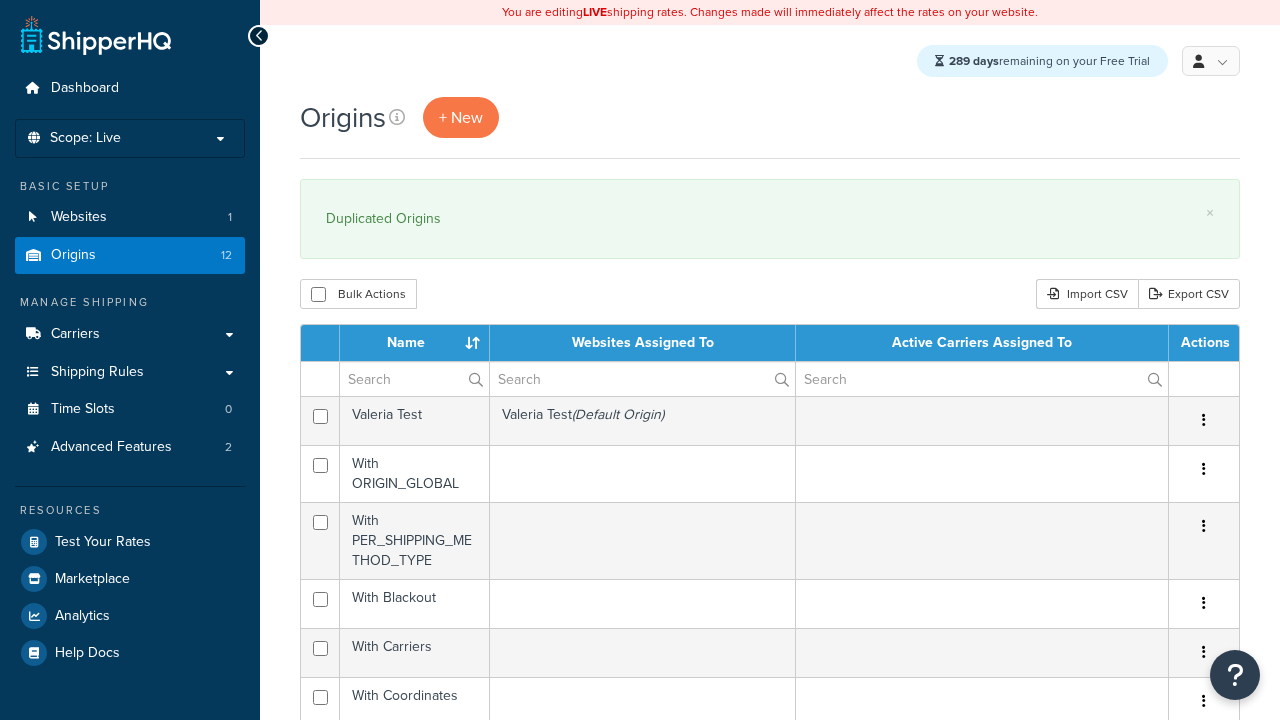 scroll, scrollTop: 0, scrollLeft: 0, axis: both 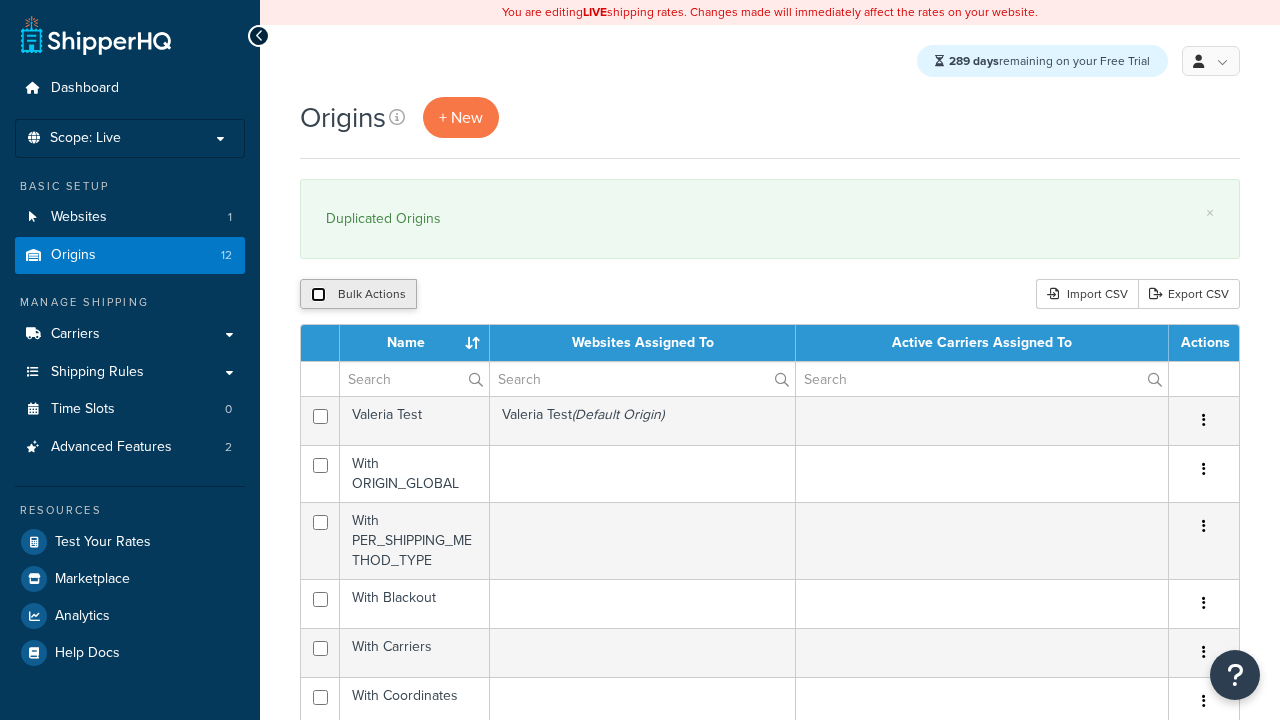 click at bounding box center (318, 294) 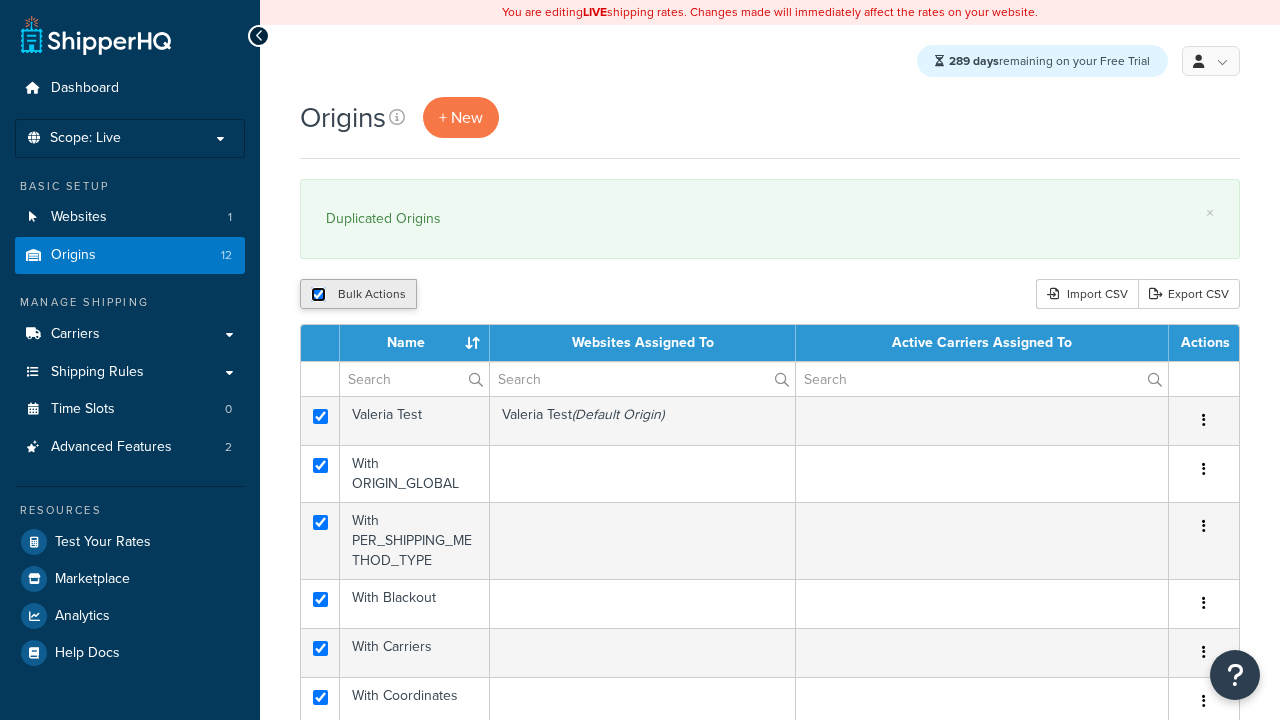 checkbox on "true" 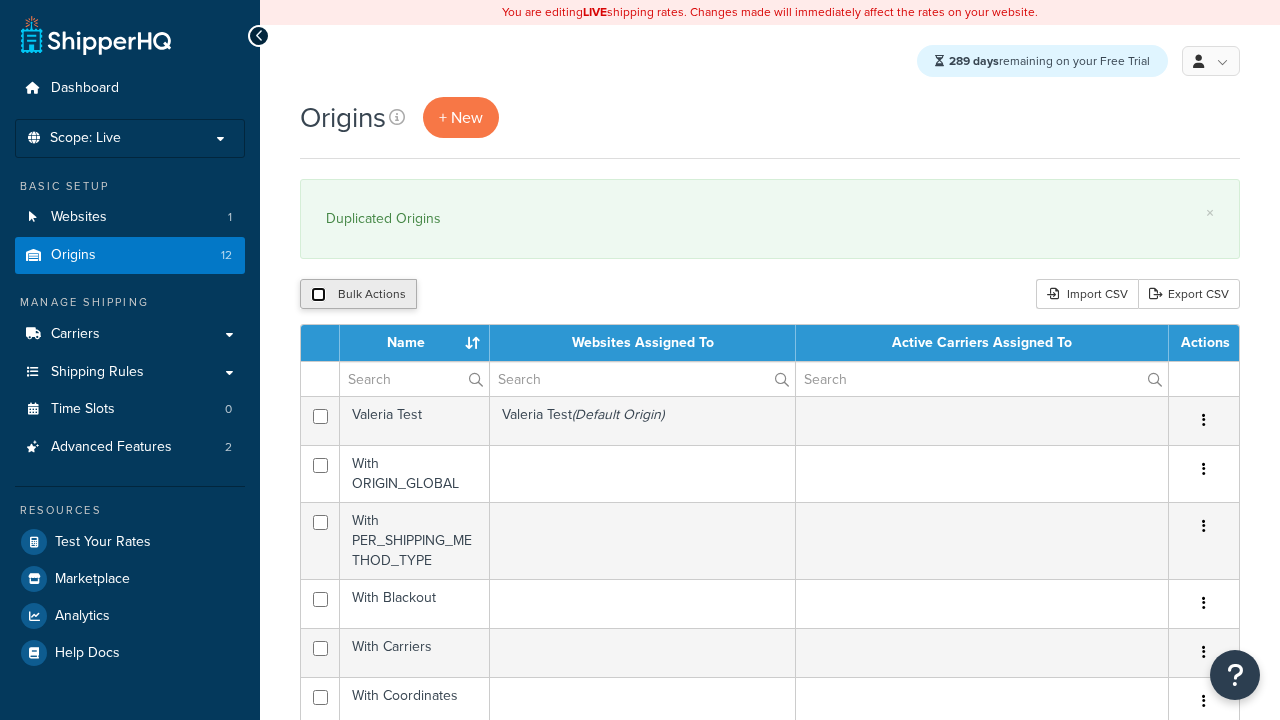 checkbox on "false" 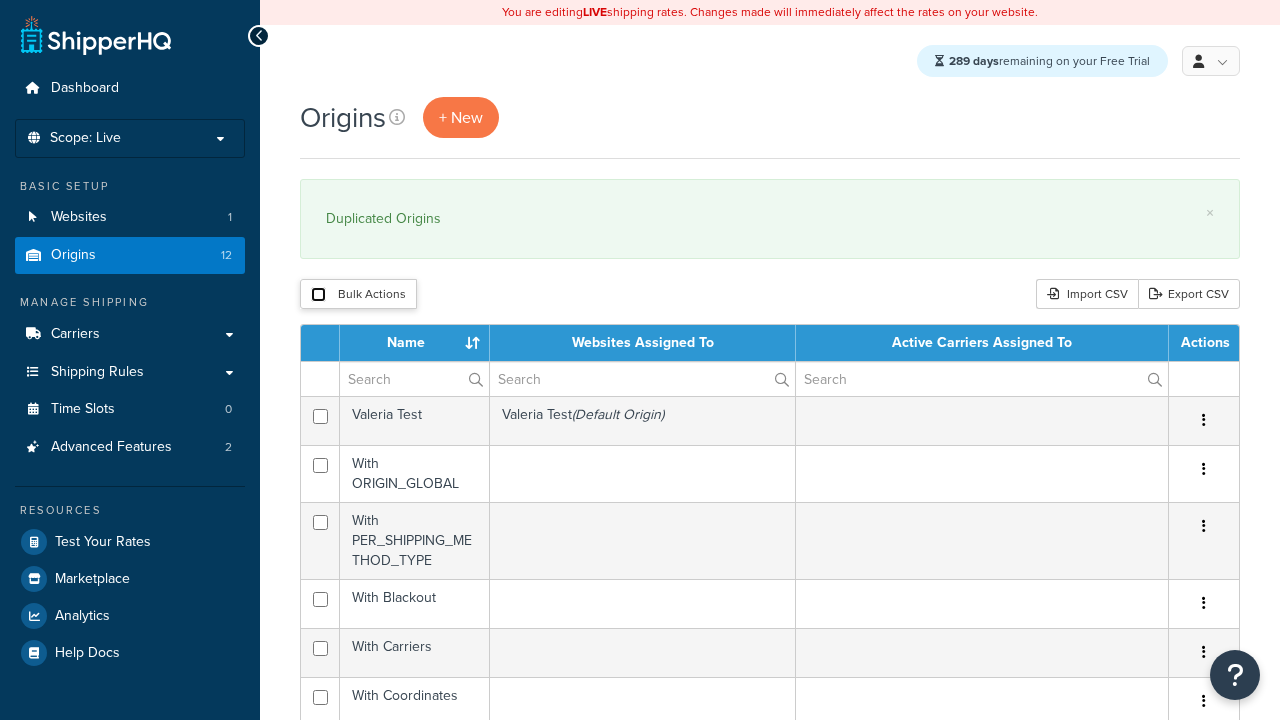 click at bounding box center [318, 294] 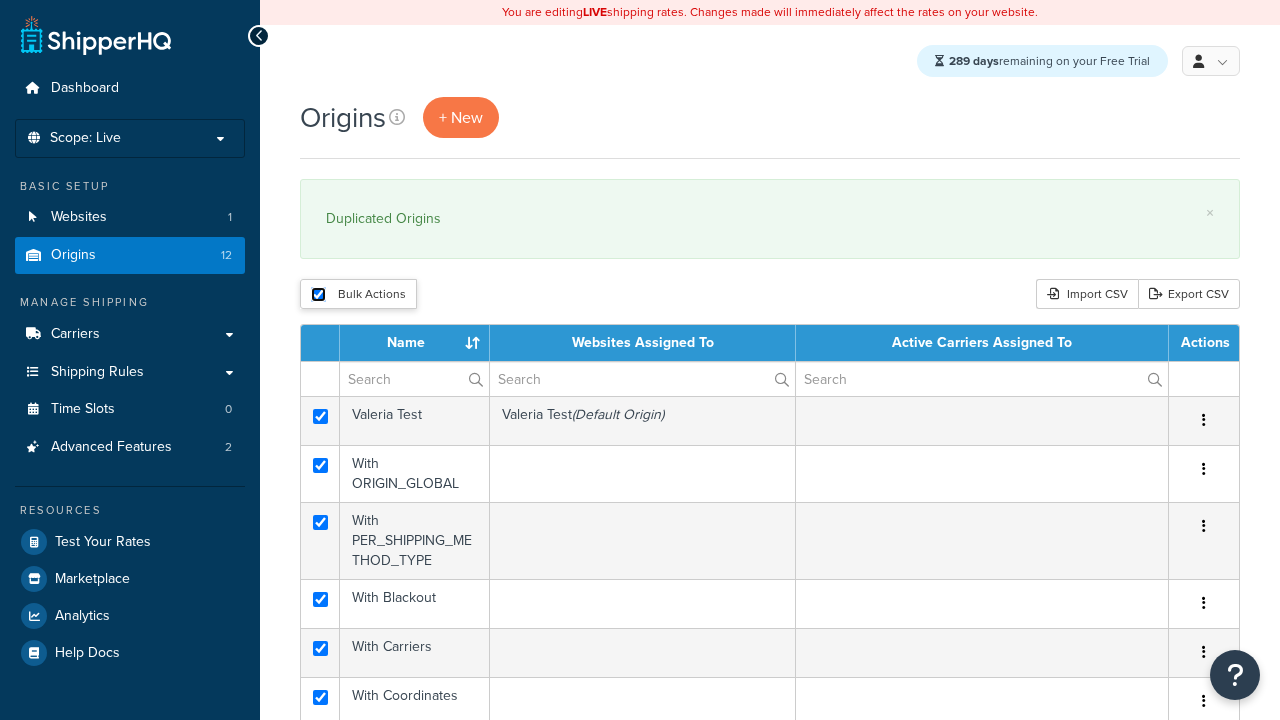 checkbox on "true" 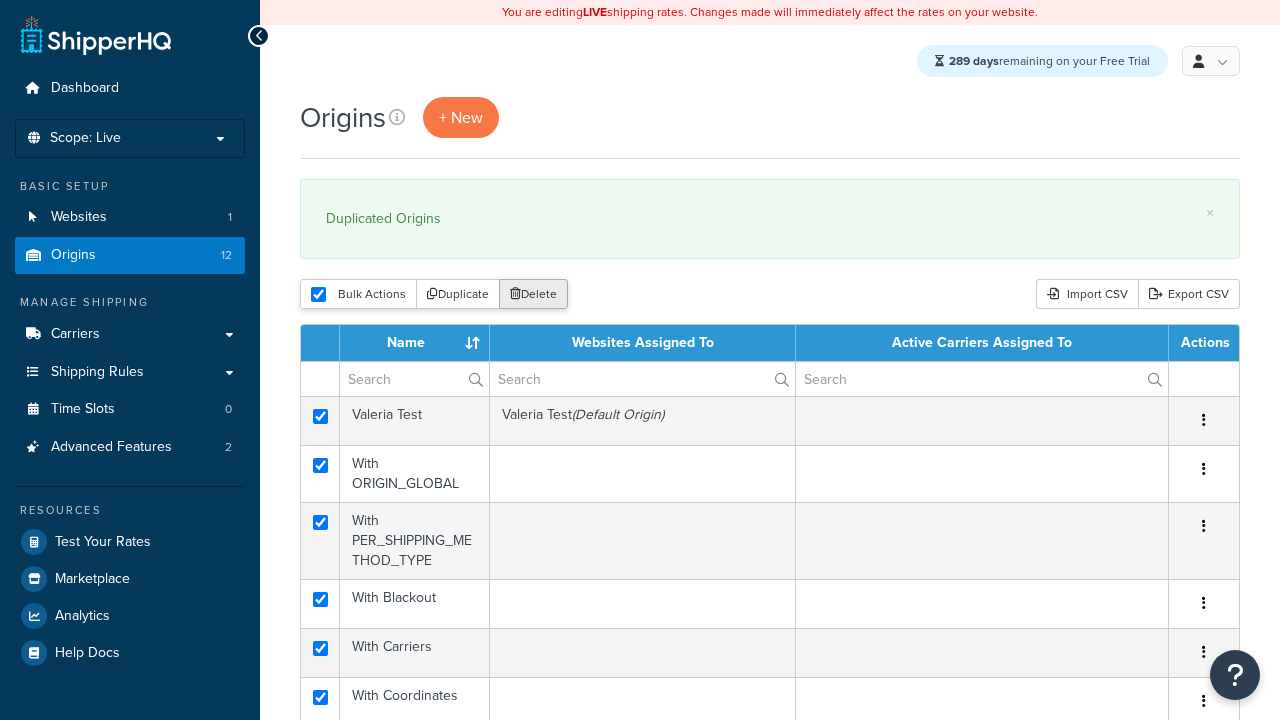 scroll, scrollTop: 0, scrollLeft: 0, axis: both 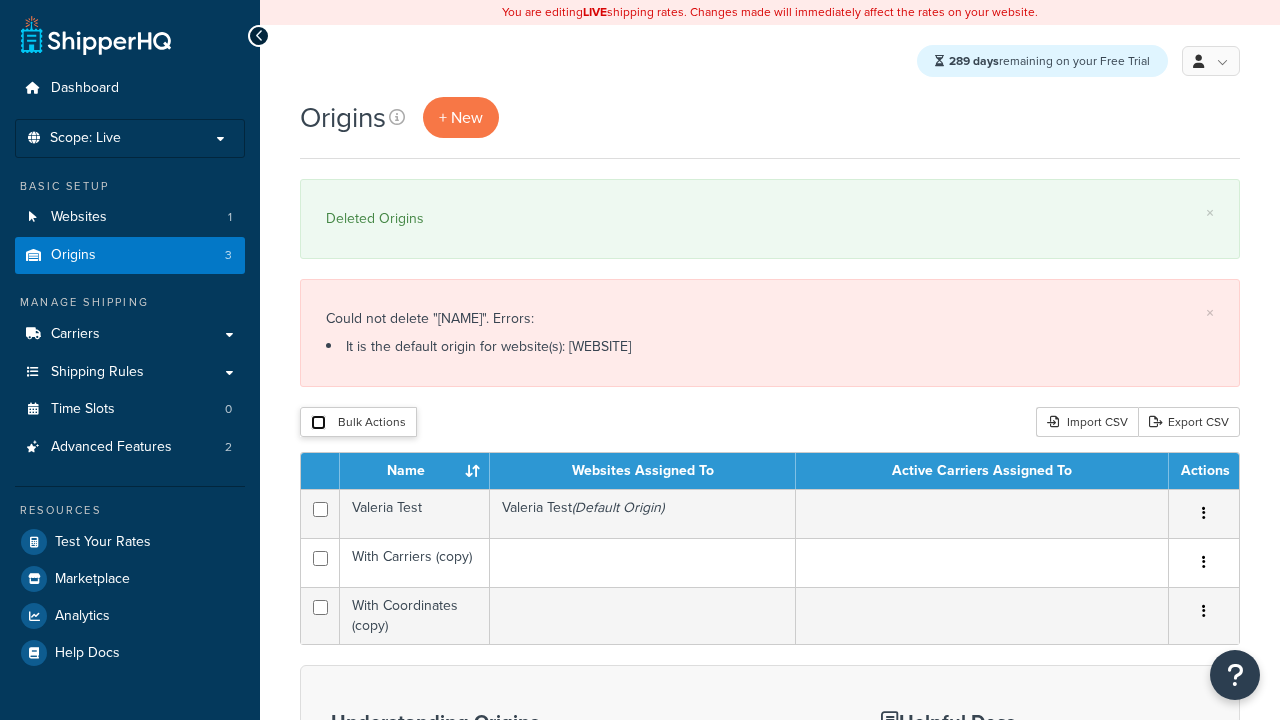 click at bounding box center [318, 422] 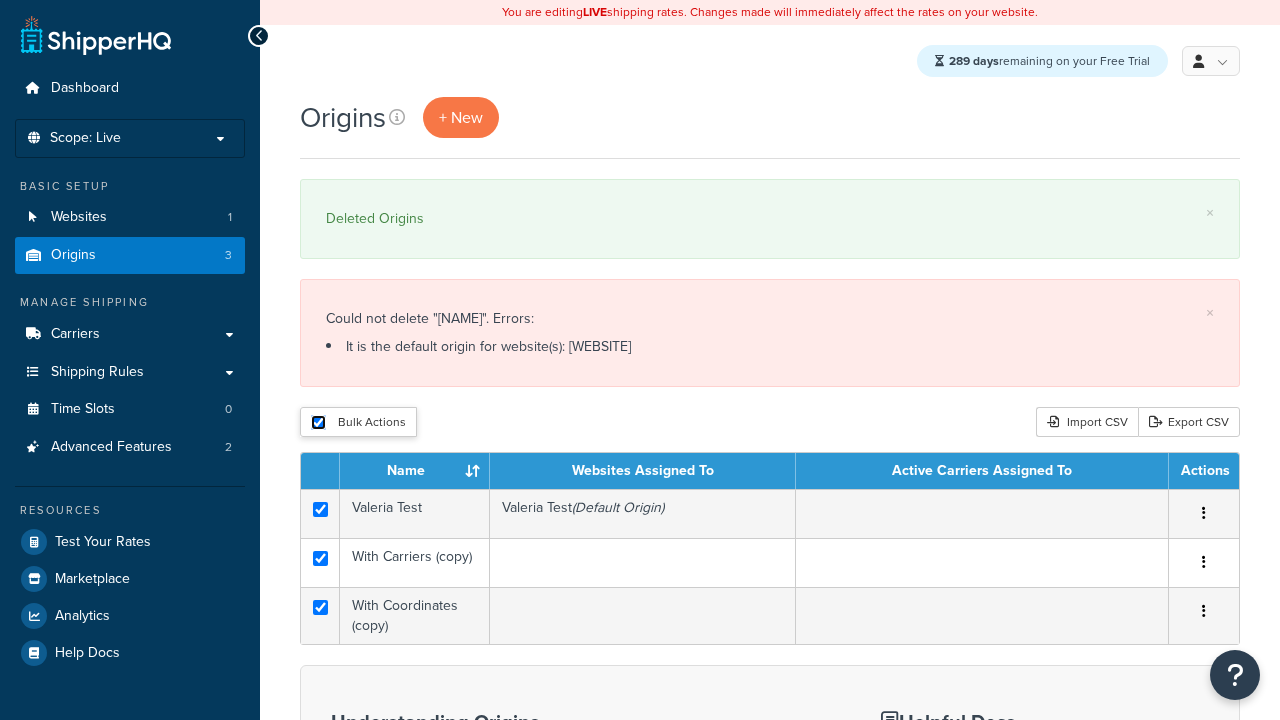 checkbox on "true" 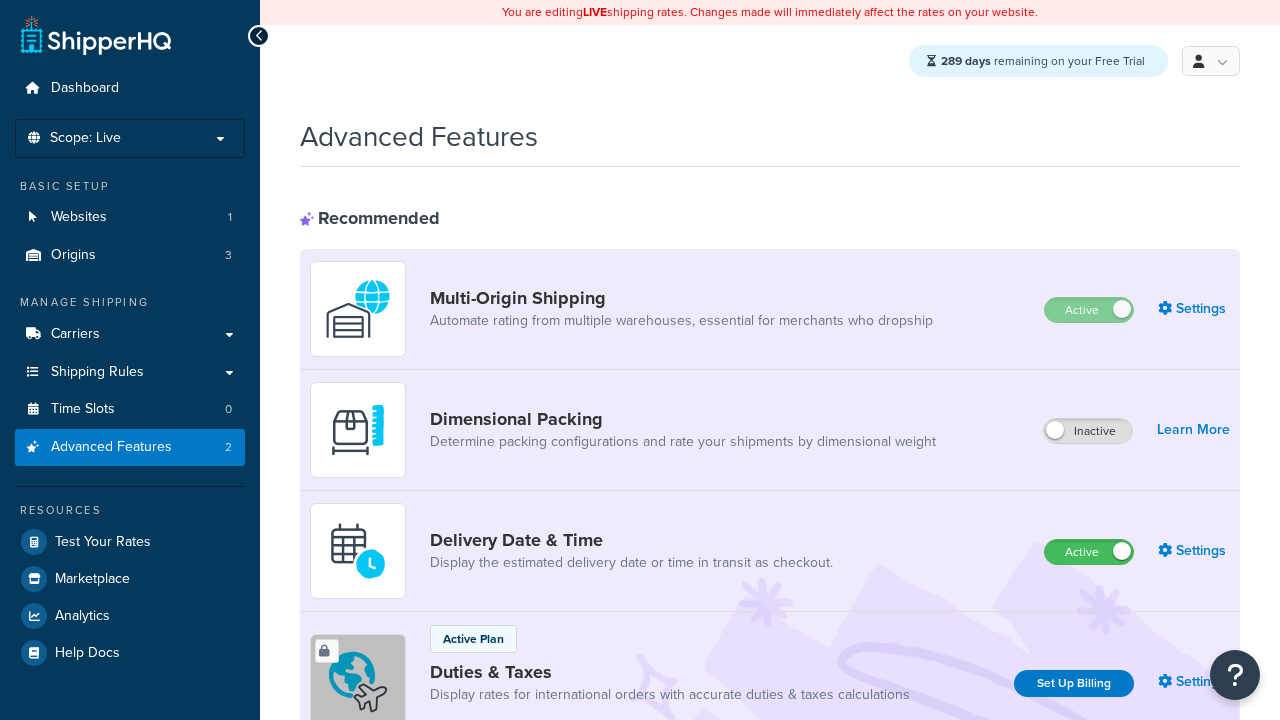 scroll, scrollTop: 0, scrollLeft: 0, axis: both 